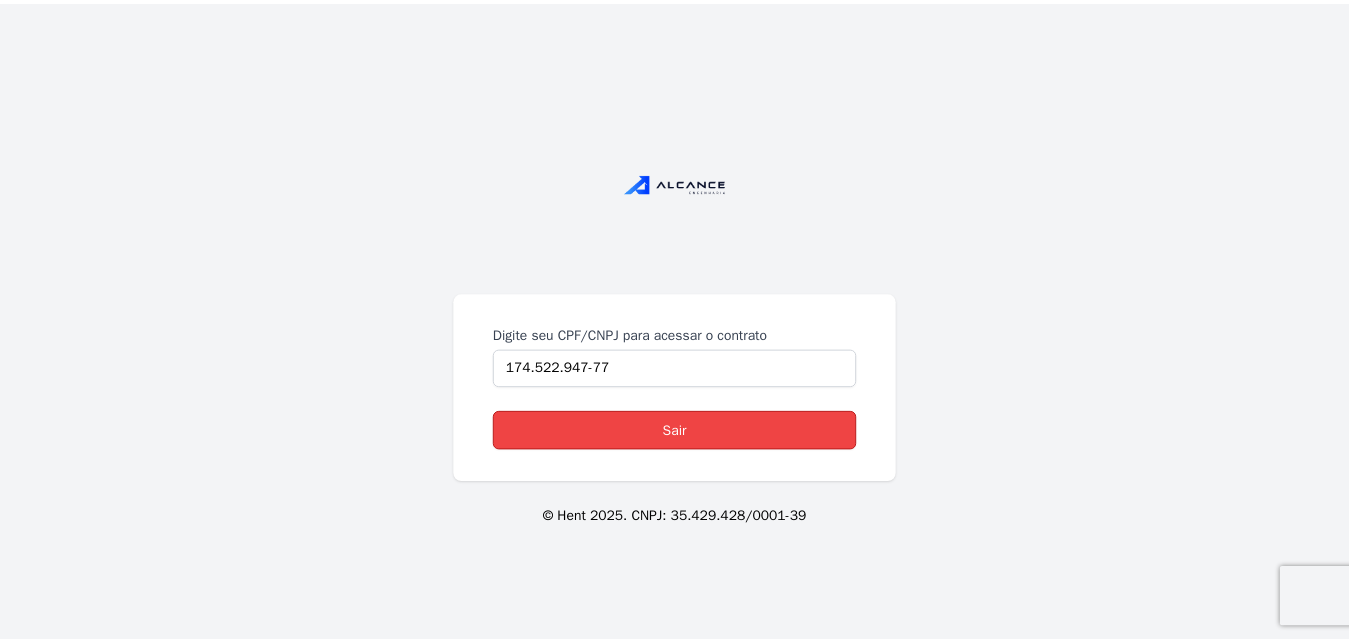 scroll, scrollTop: 0, scrollLeft: 0, axis: both 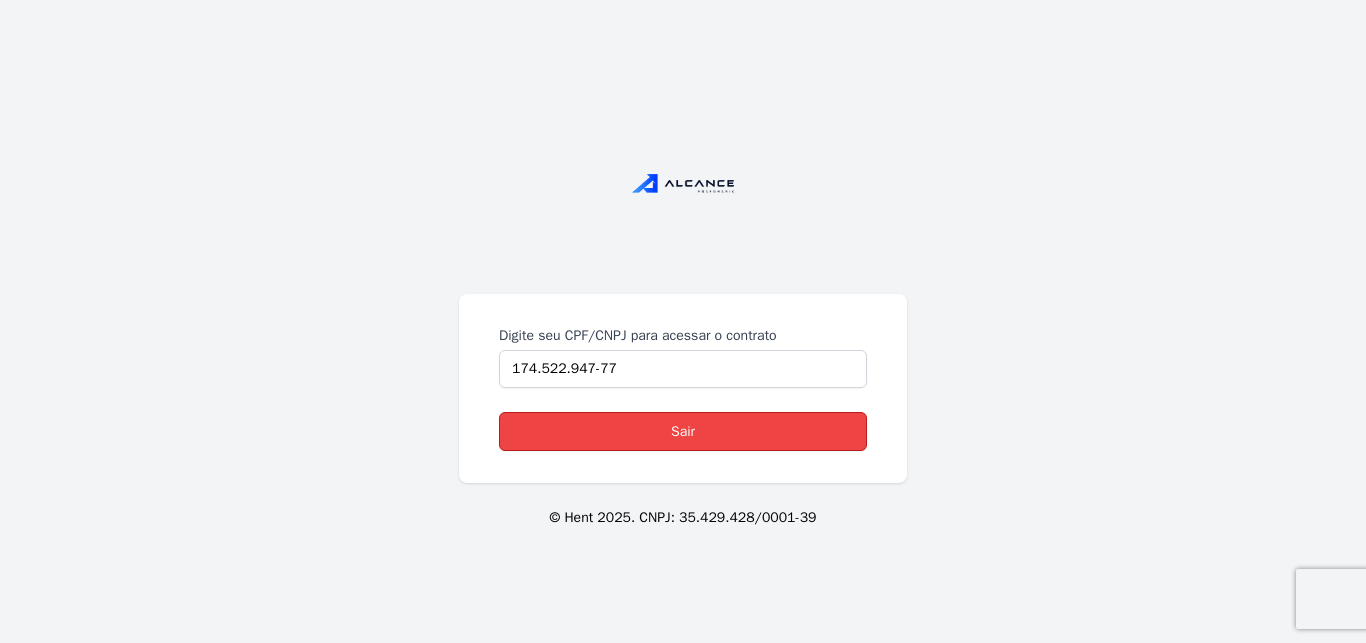 click on "Sair" at bounding box center (683, 431) 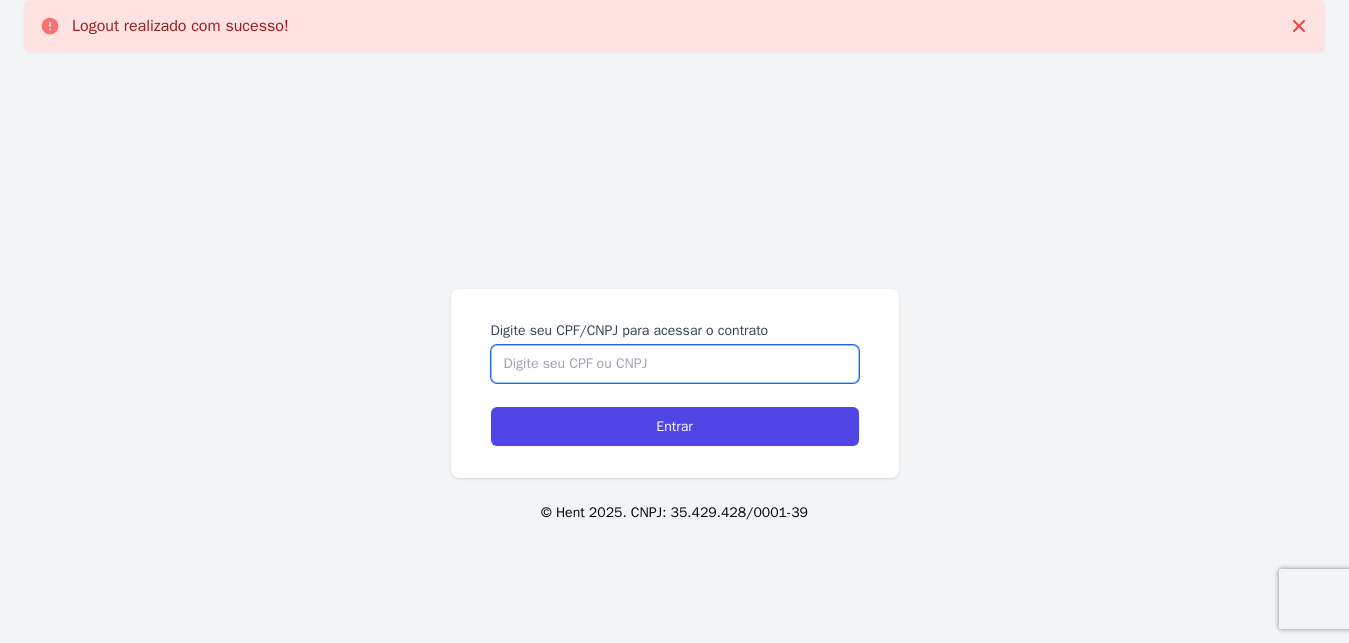 click on "Digite seu CPF/CNPJ para acessar o contrato" at bounding box center (675, 364) 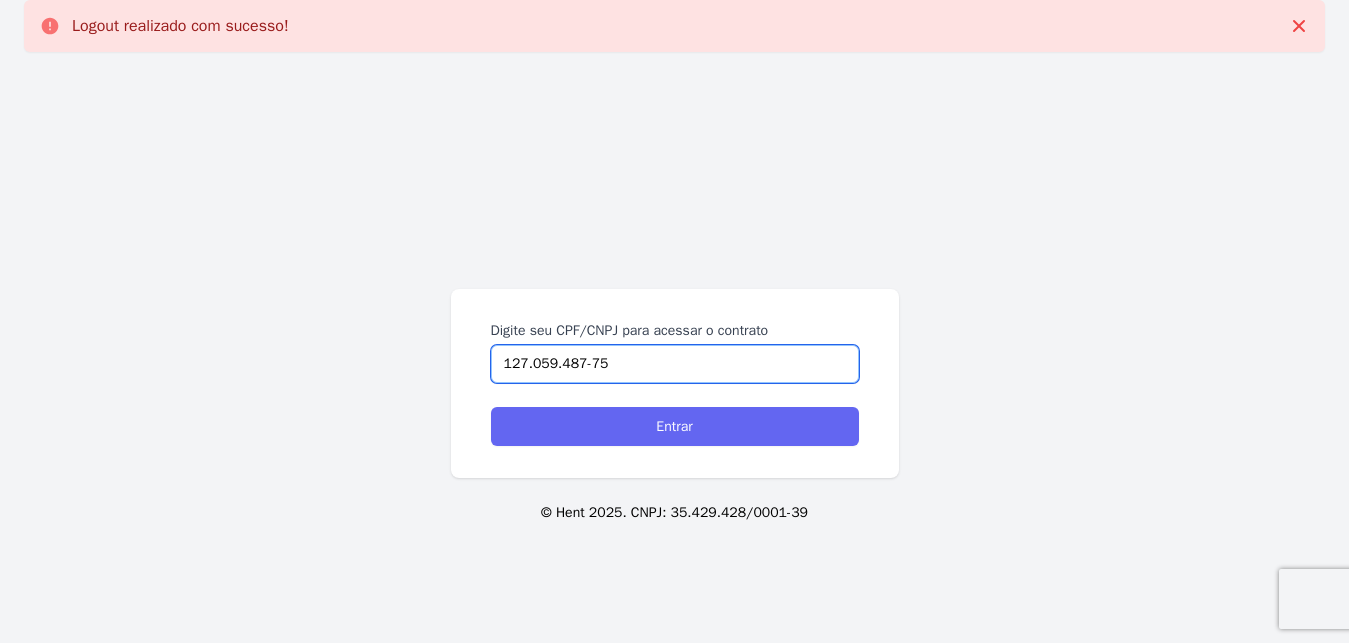 type on "127.059.487-75" 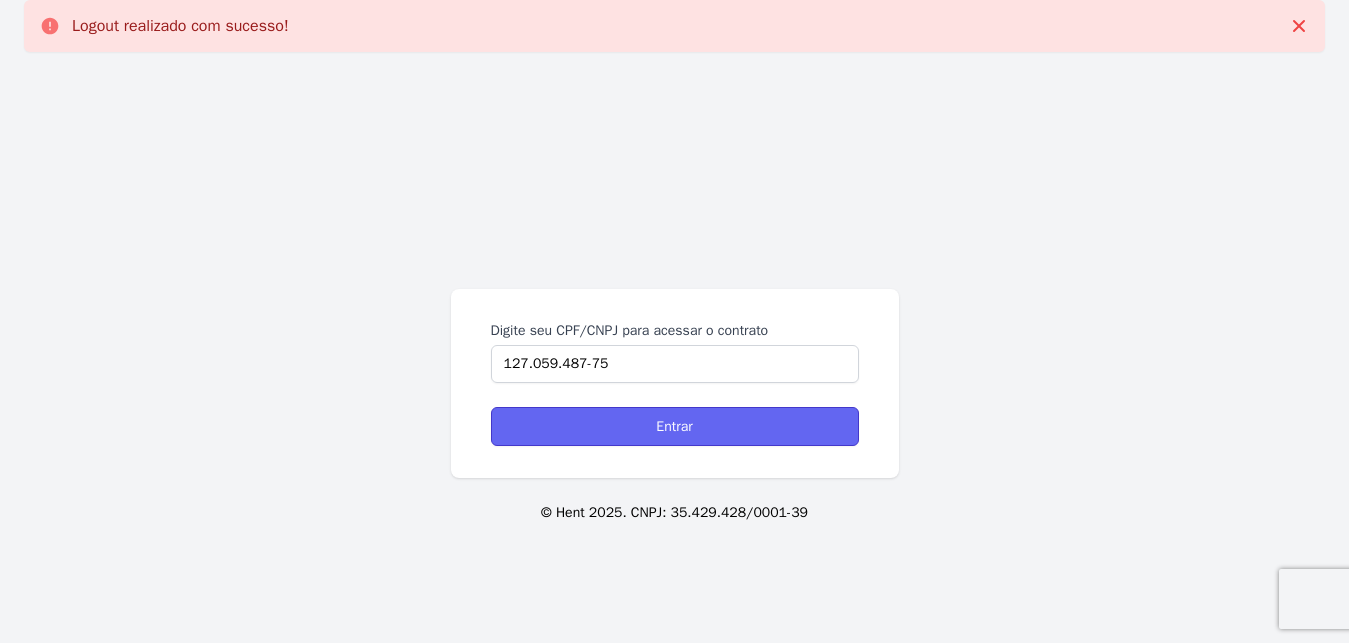 click on "Entrar" at bounding box center [675, 426] 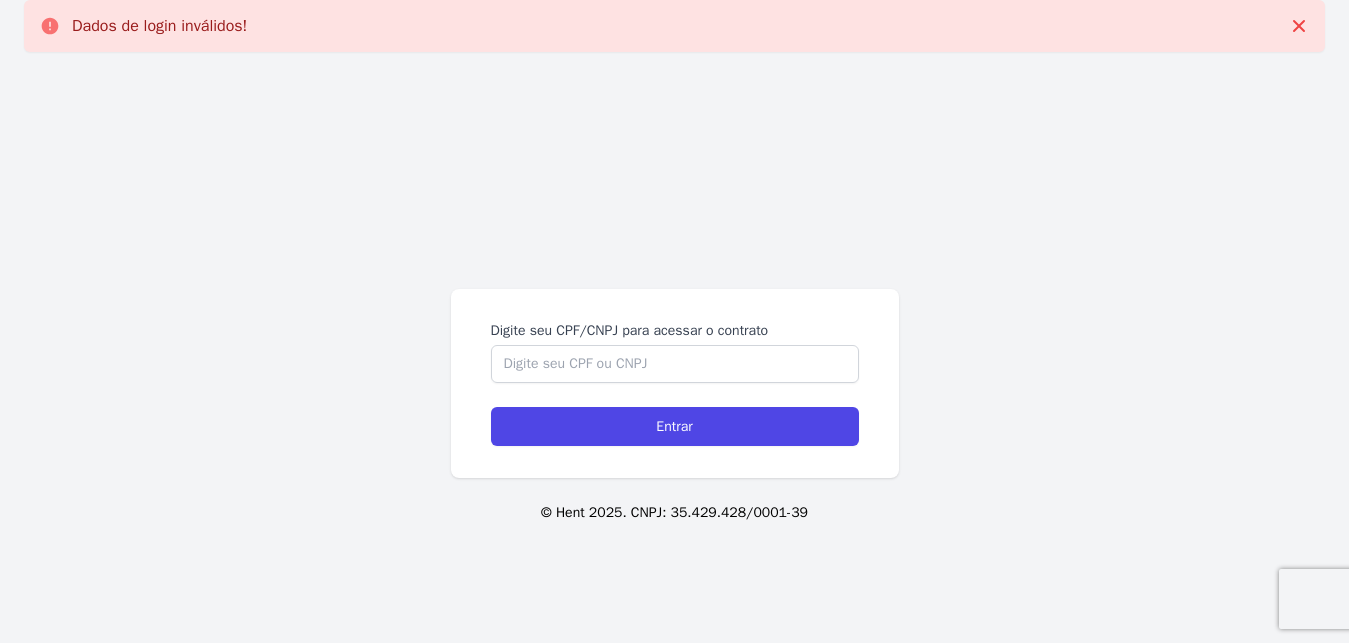 scroll, scrollTop: 0, scrollLeft: 0, axis: both 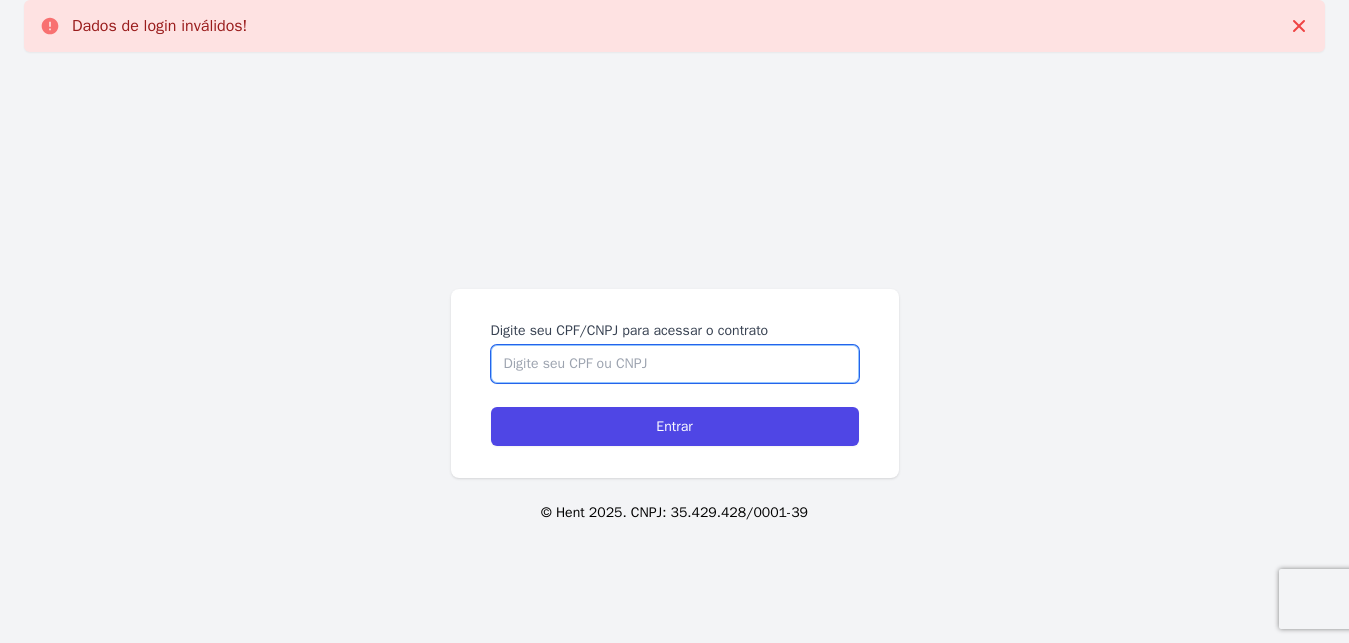 click on "Digite seu CPF/CNPJ para acessar o contrato" at bounding box center (675, 364) 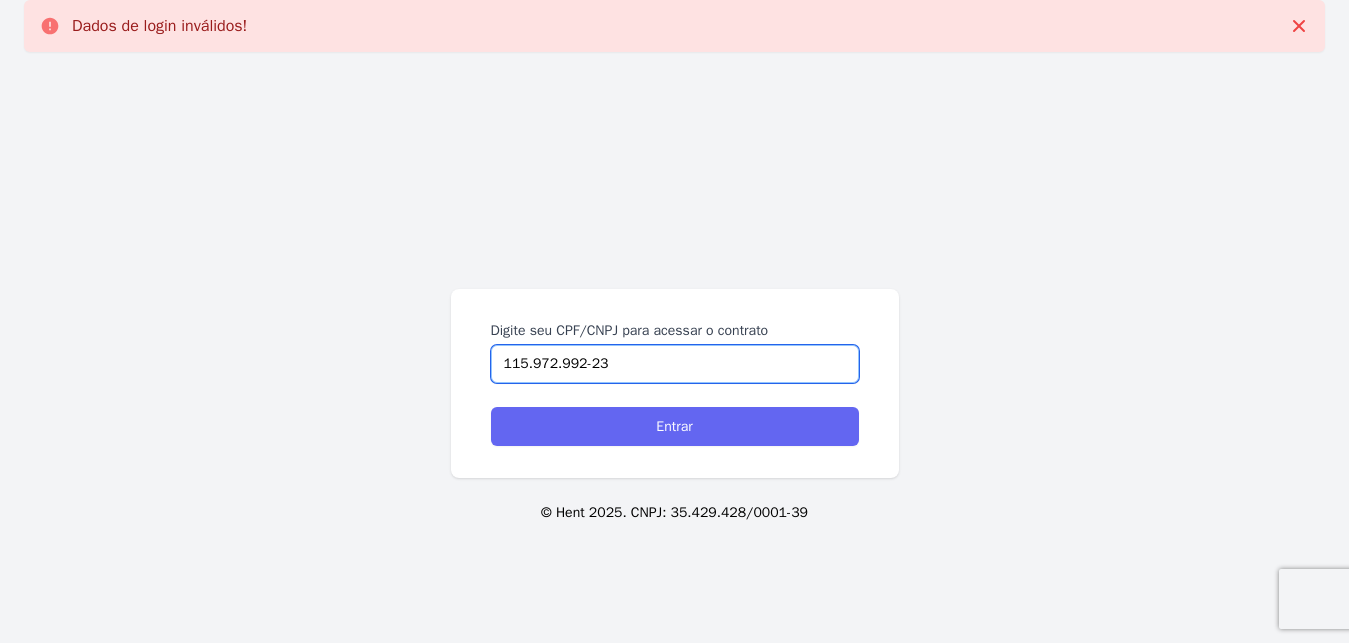 type on "115.972.992-23" 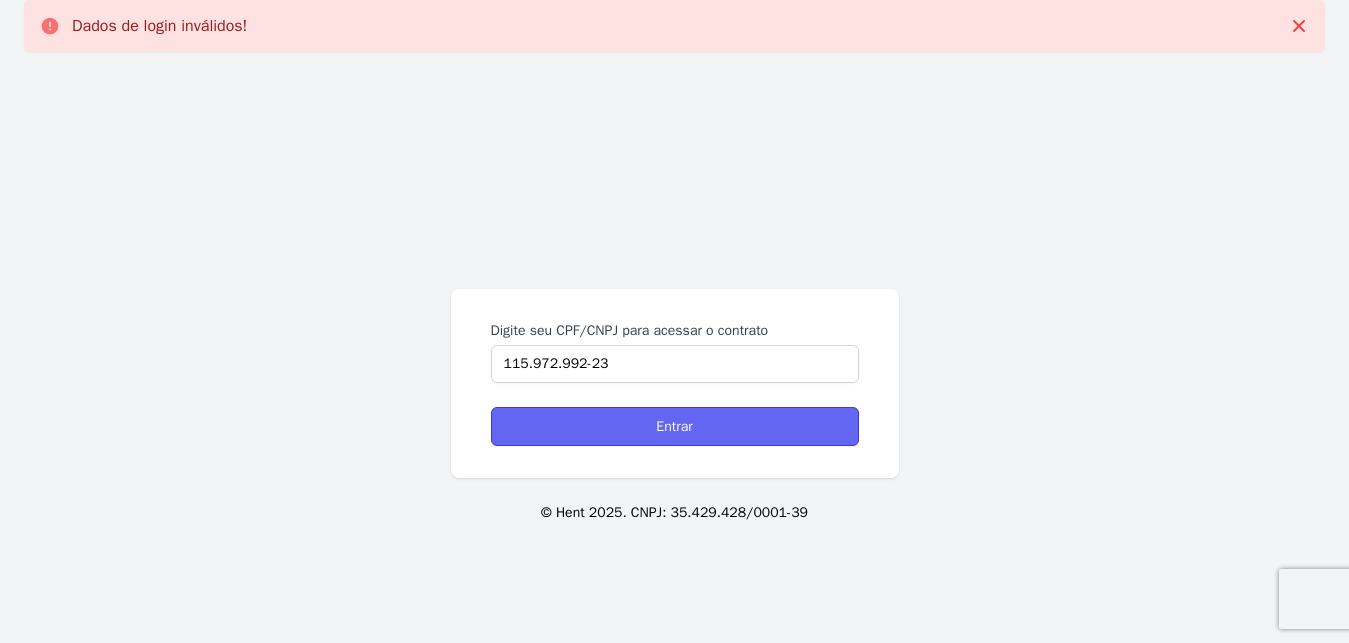 click on "Entrar" at bounding box center [675, 426] 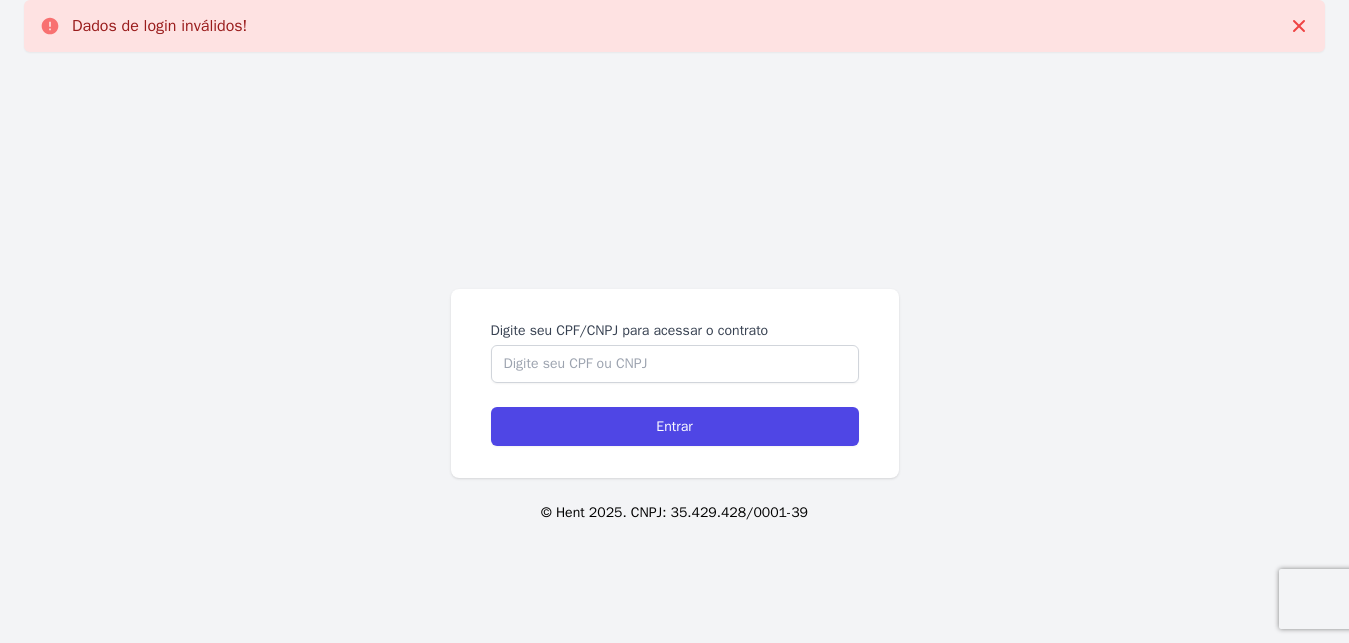 scroll, scrollTop: 0, scrollLeft: 0, axis: both 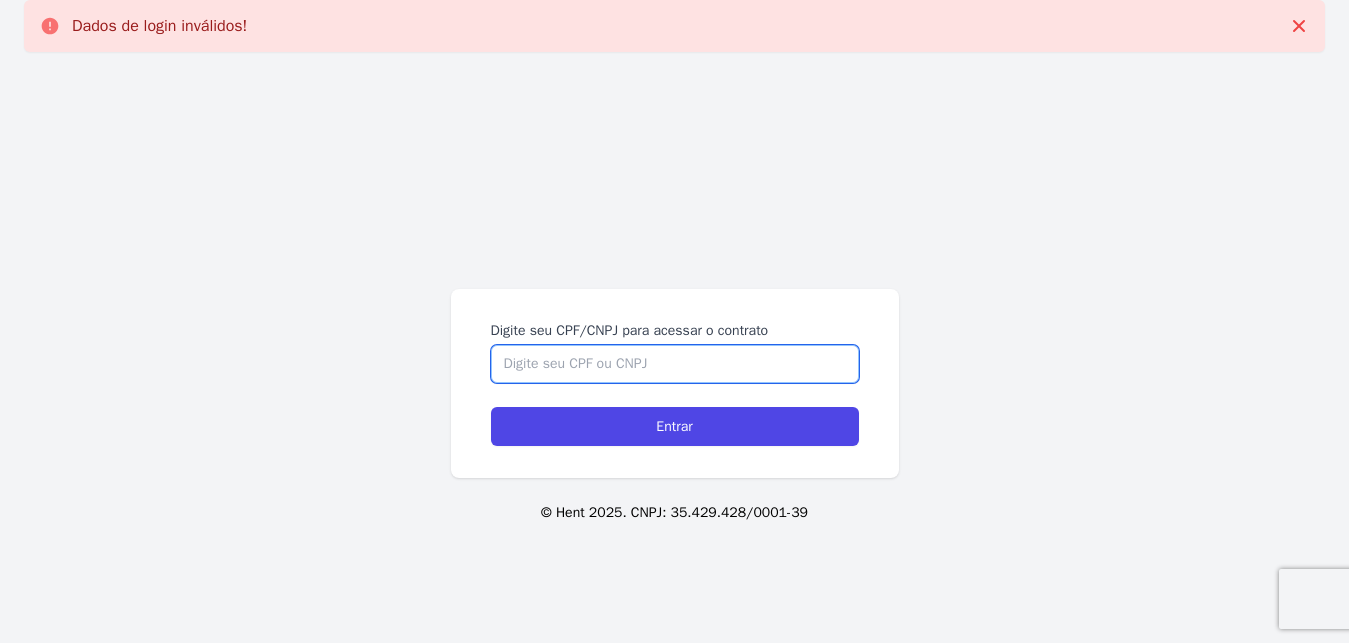 click on "Digite seu CPF/CNPJ para acessar o contrato" at bounding box center (675, 364) 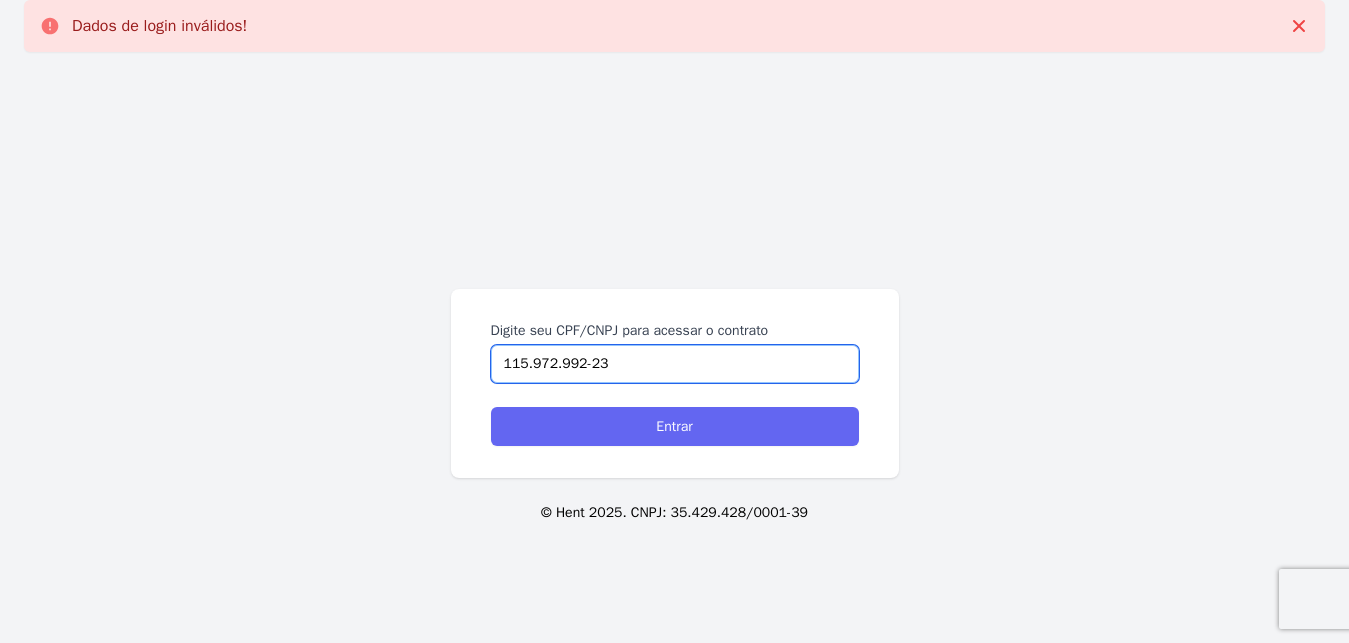 type on "115.972.992-23" 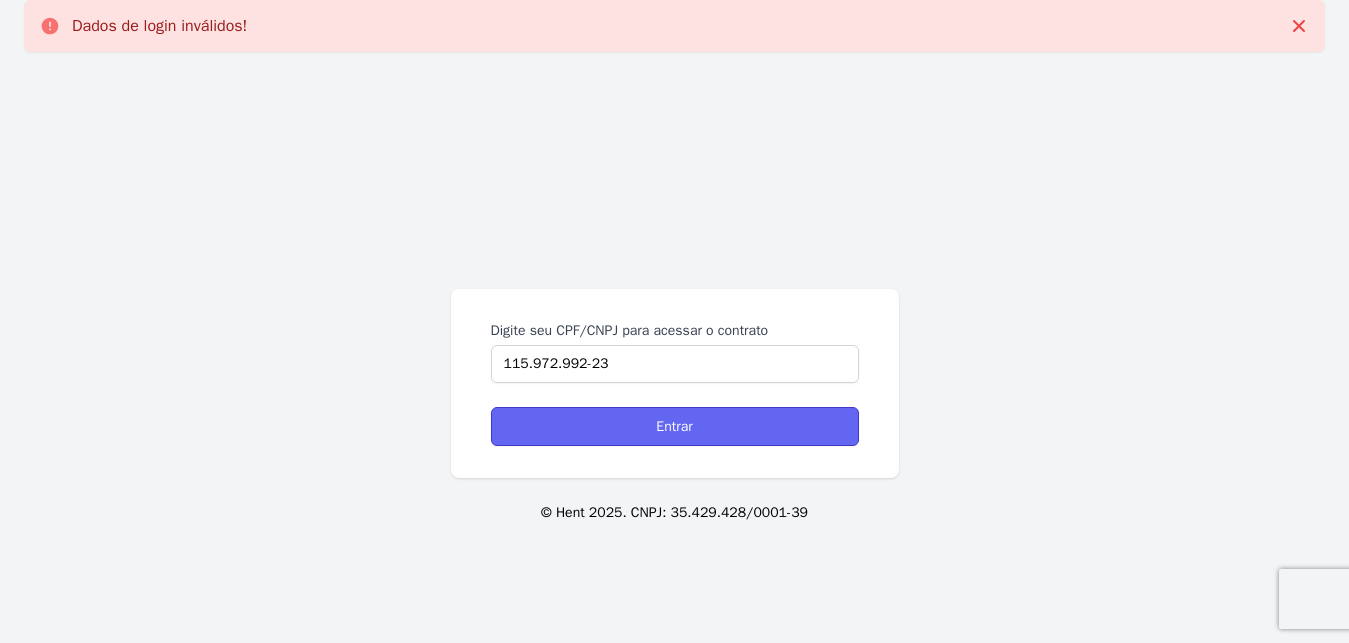 click on "Entrar" at bounding box center (675, 426) 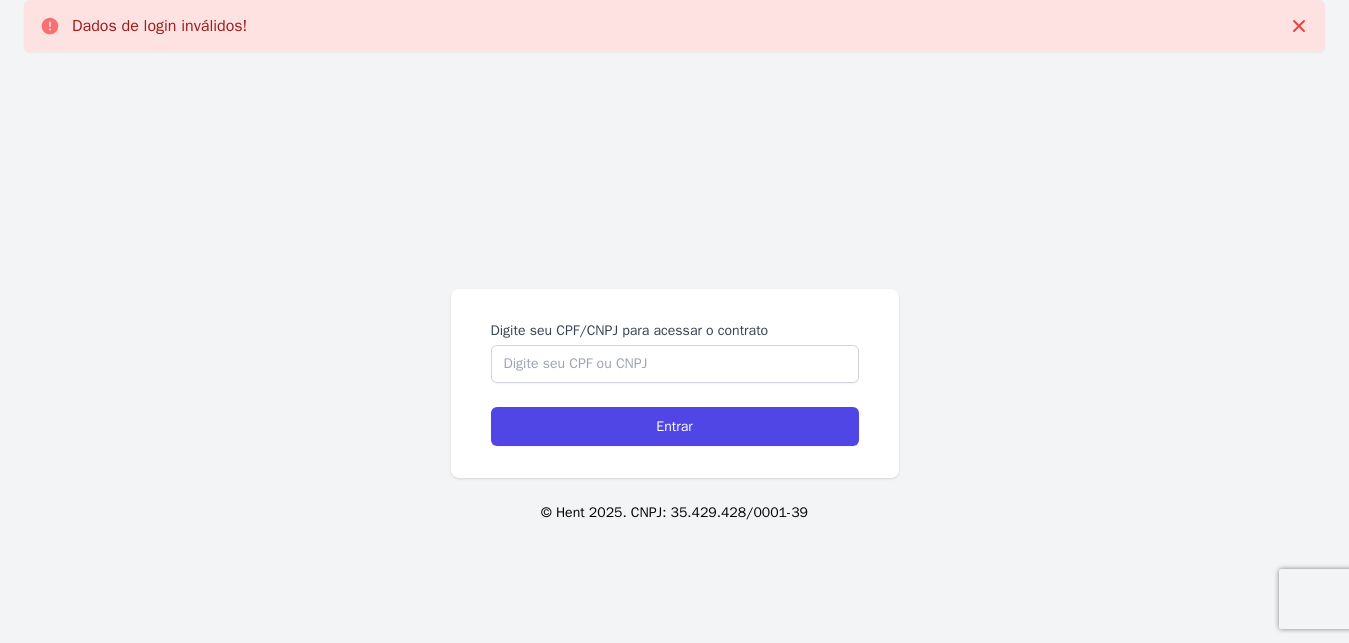 scroll, scrollTop: 0, scrollLeft: 0, axis: both 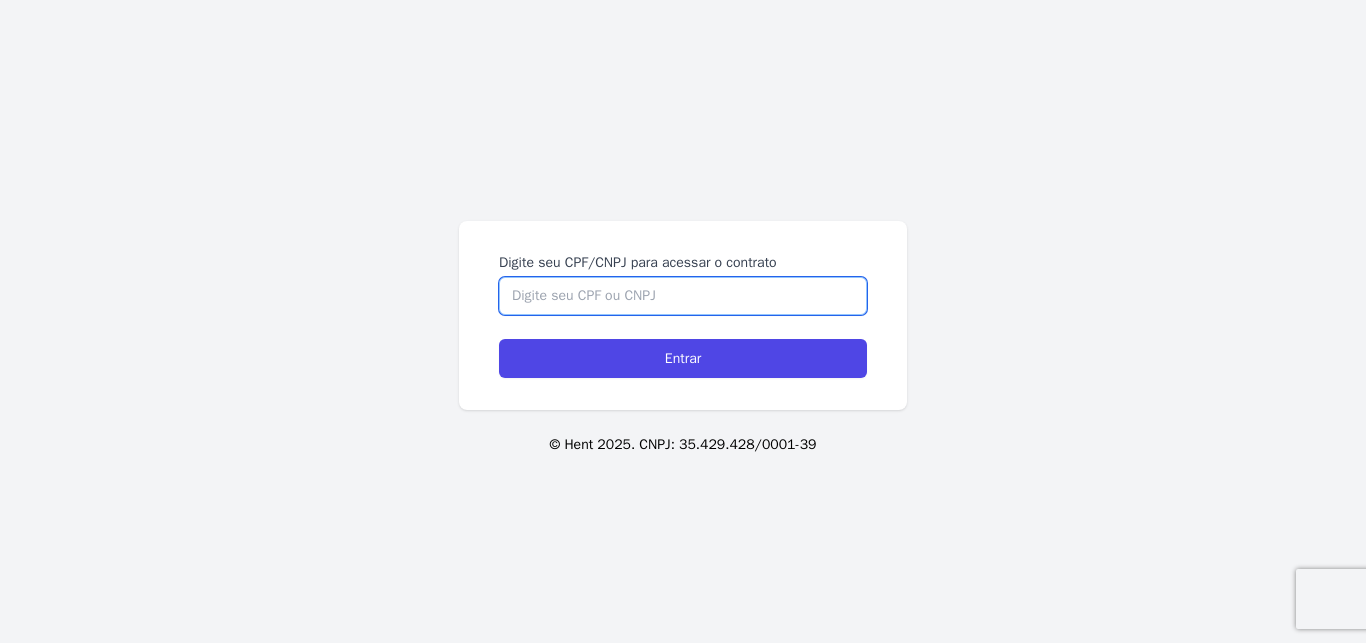 click on "Digite seu CPF/CNPJ para acessar o contrato" at bounding box center [683, 296] 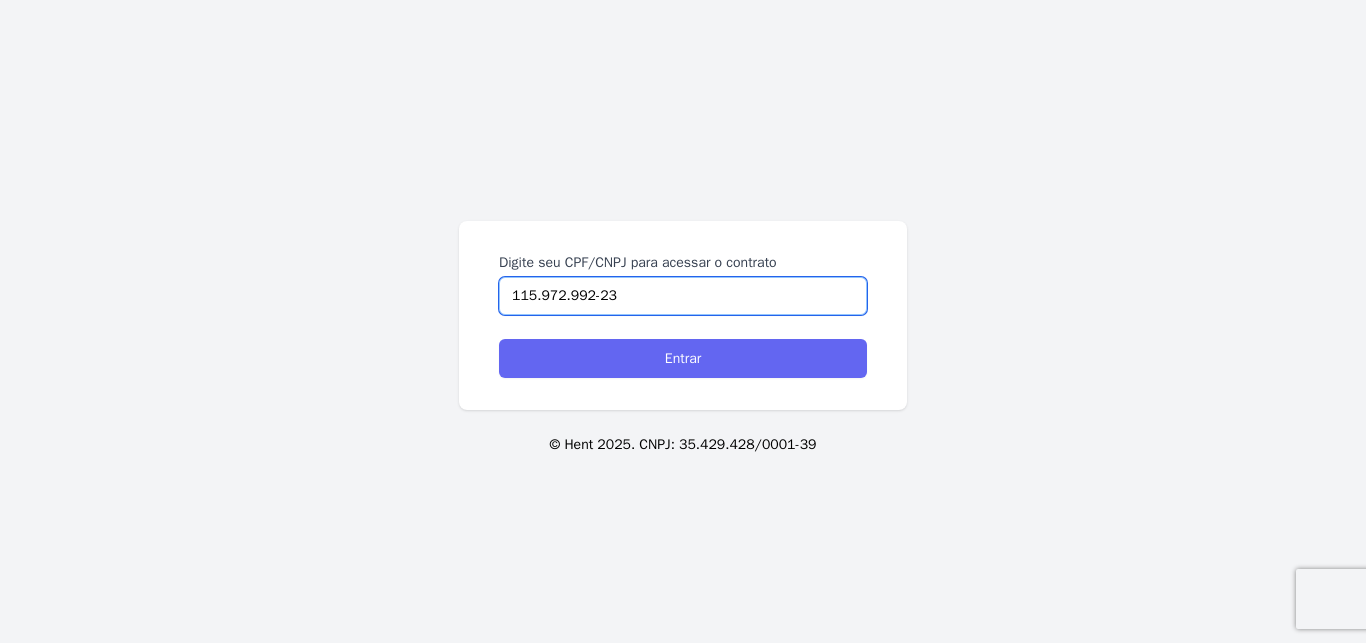 type on "115.972.992-23" 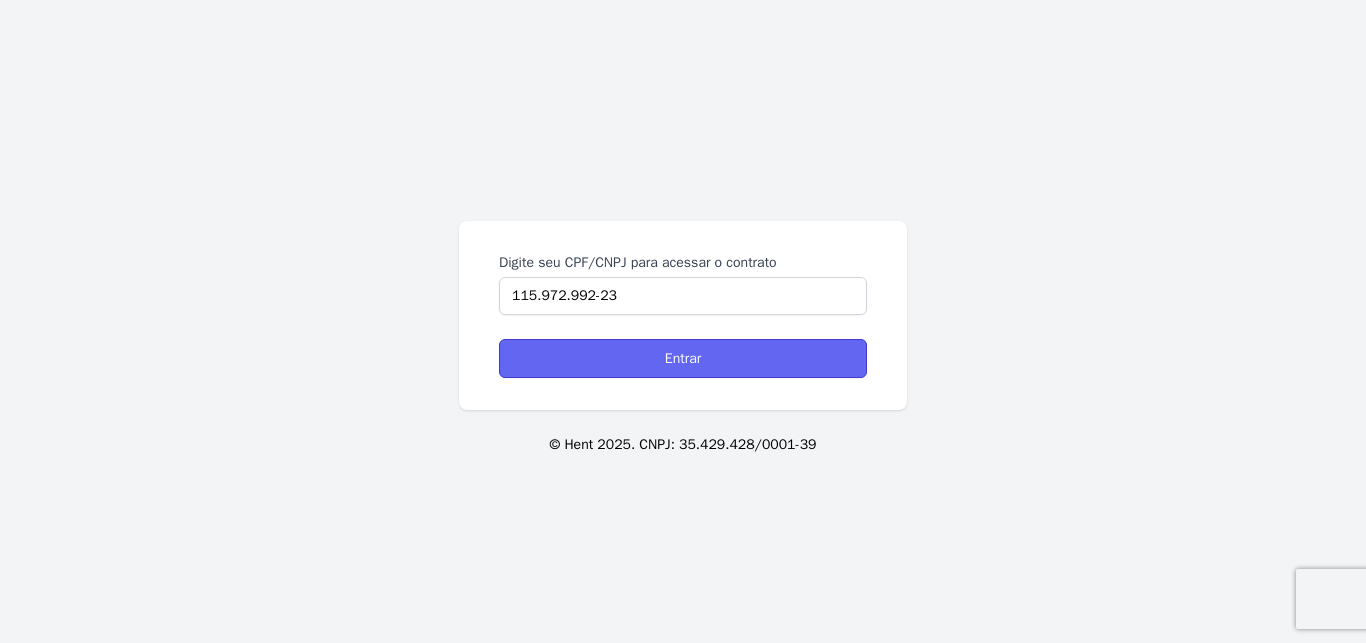 click on "Entrar" at bounding box center (683, 358) 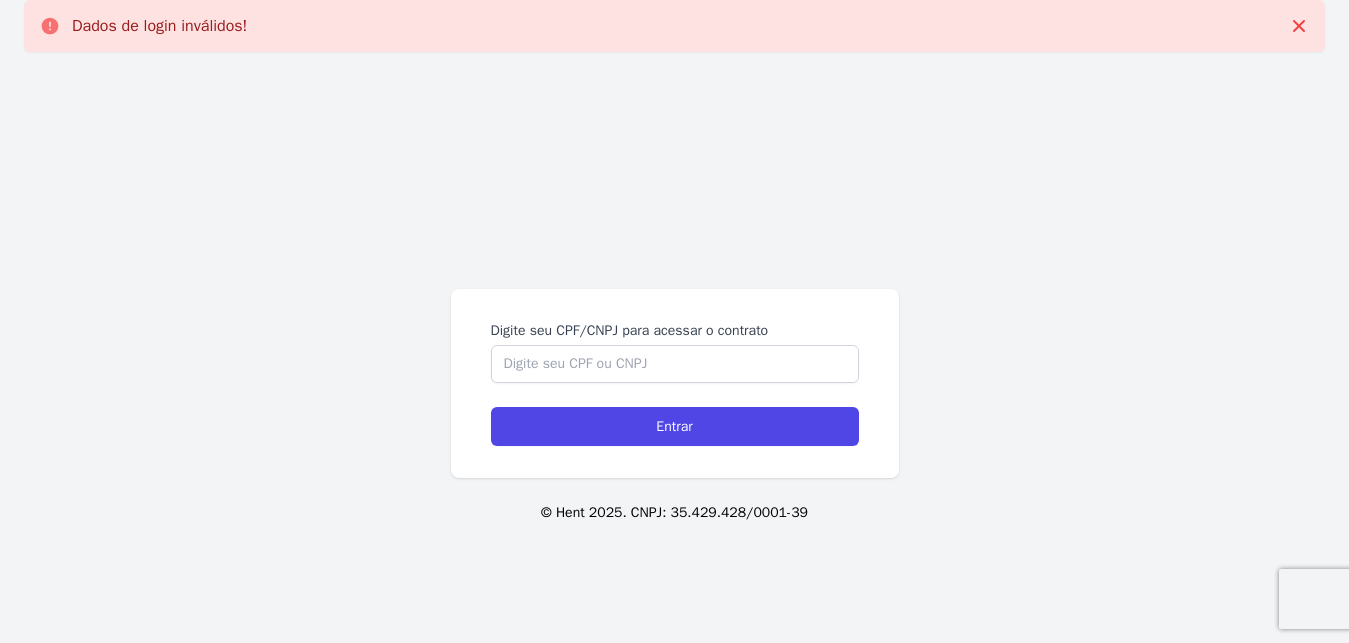 scroll, scrollTop: 0, scrollLeft: 0, axis: both 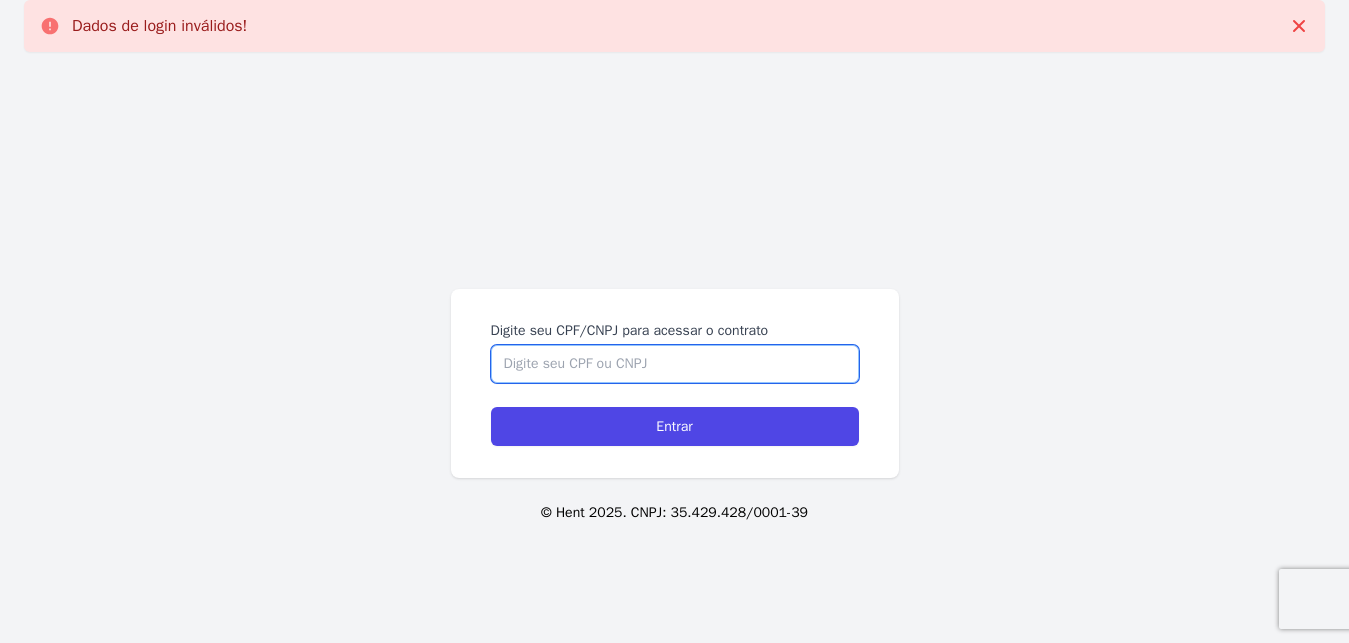click on "Digite seu CPF/CNPJ para acessar o contrato" at bounding box center [675, 364] 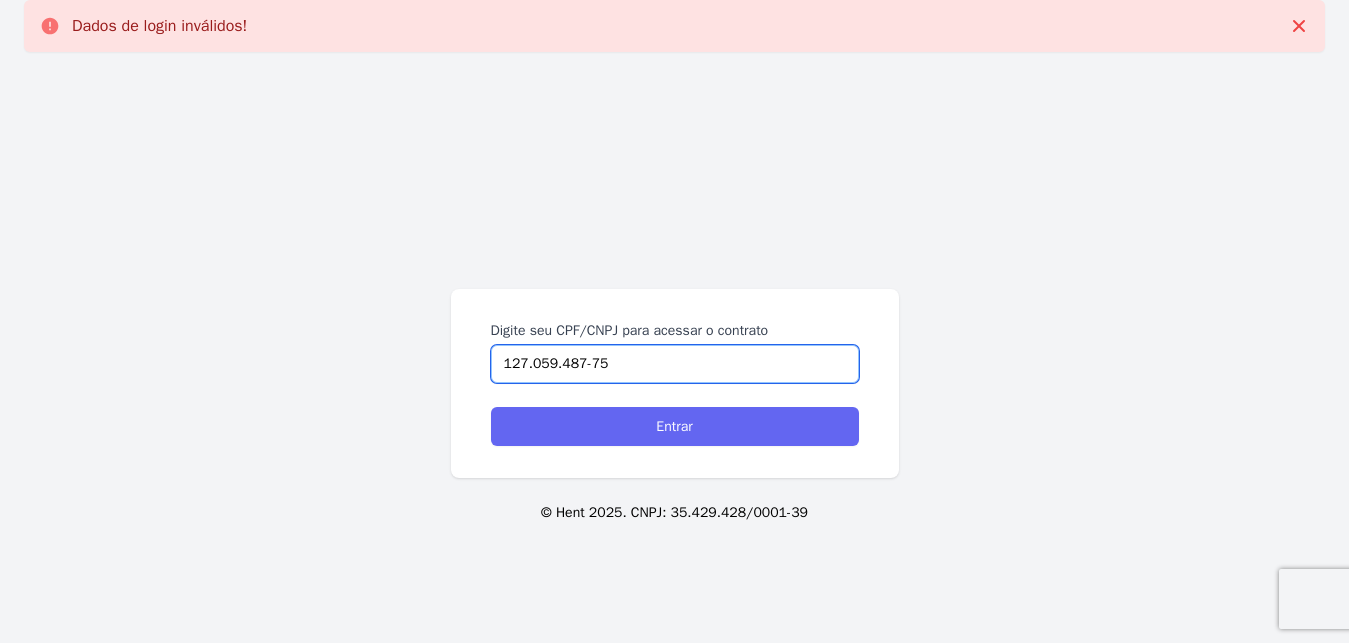 type on "127.059.487-75" 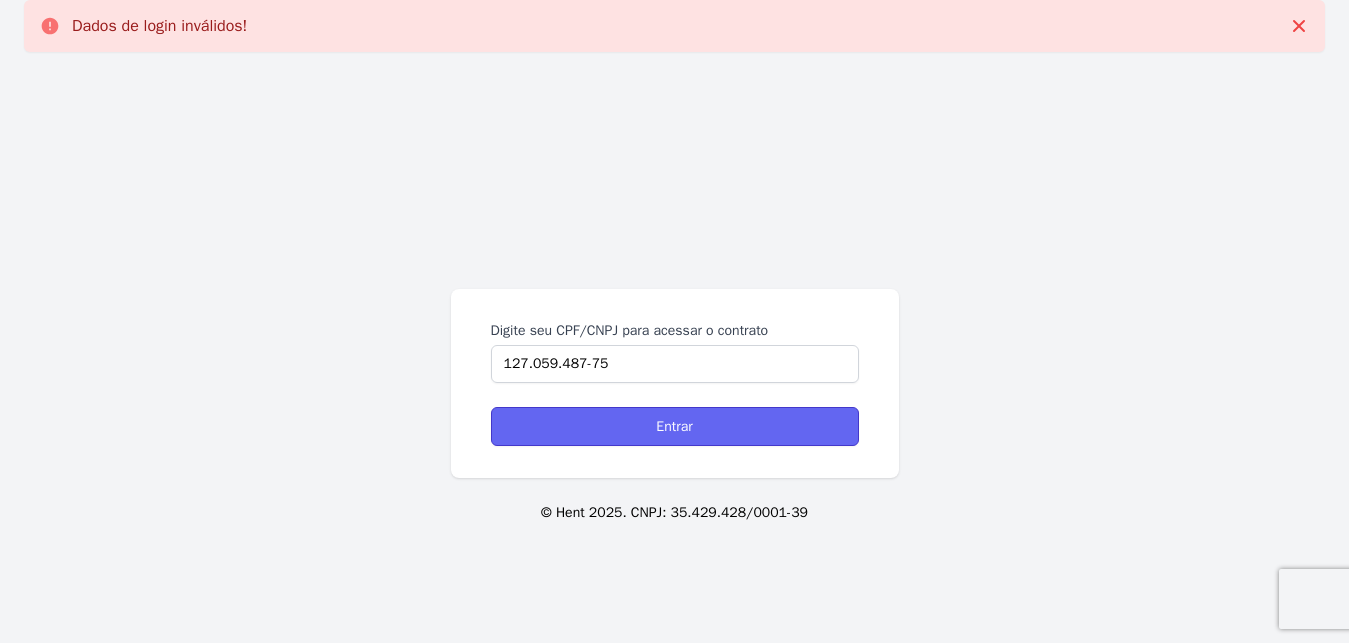 click on "Entrar" at bounding box center [675, 426] 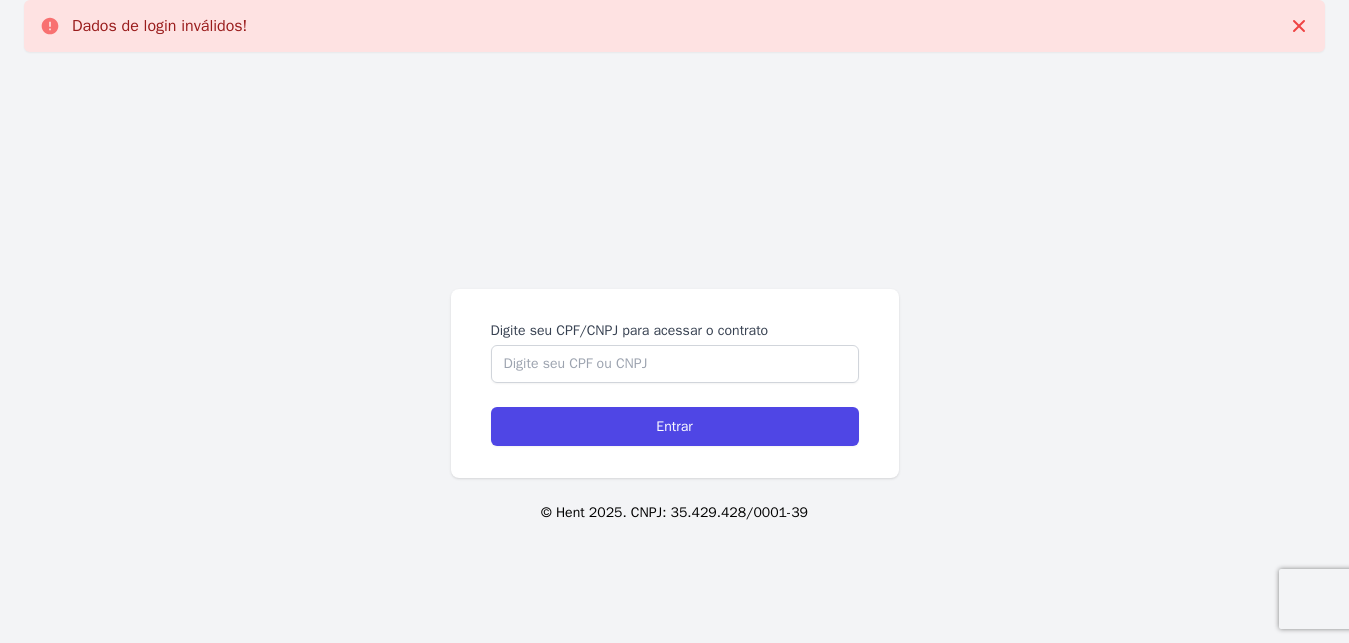 scroll, scrollTop: 0, scrollLeft: 0, axis: both 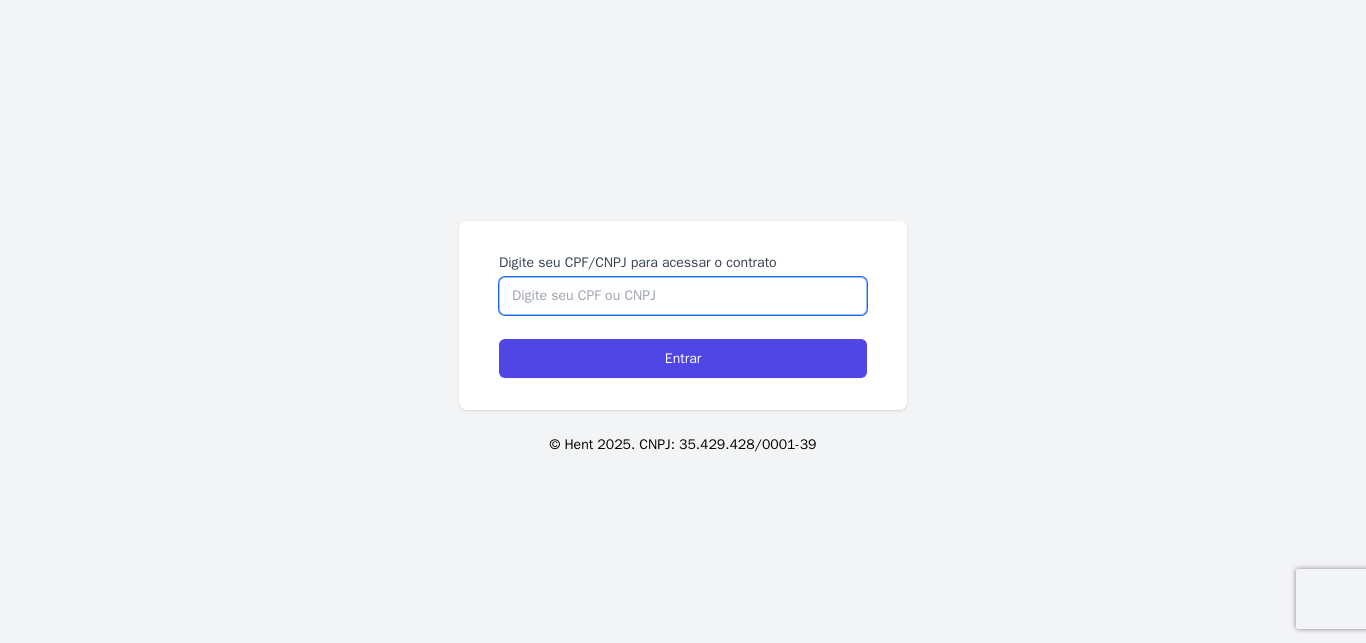 click on "Digite seu CPF/CNPJ para acessar o contrato" at bounding box center (683, 296) 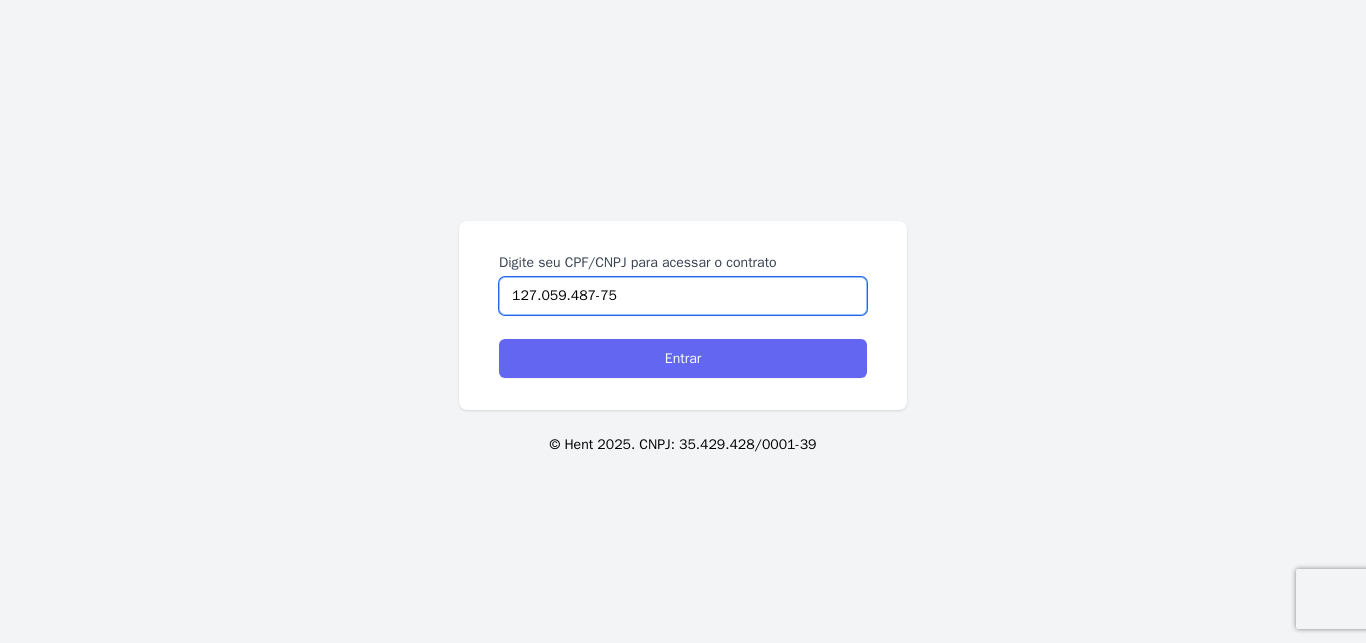 type on "127.059.487-75" 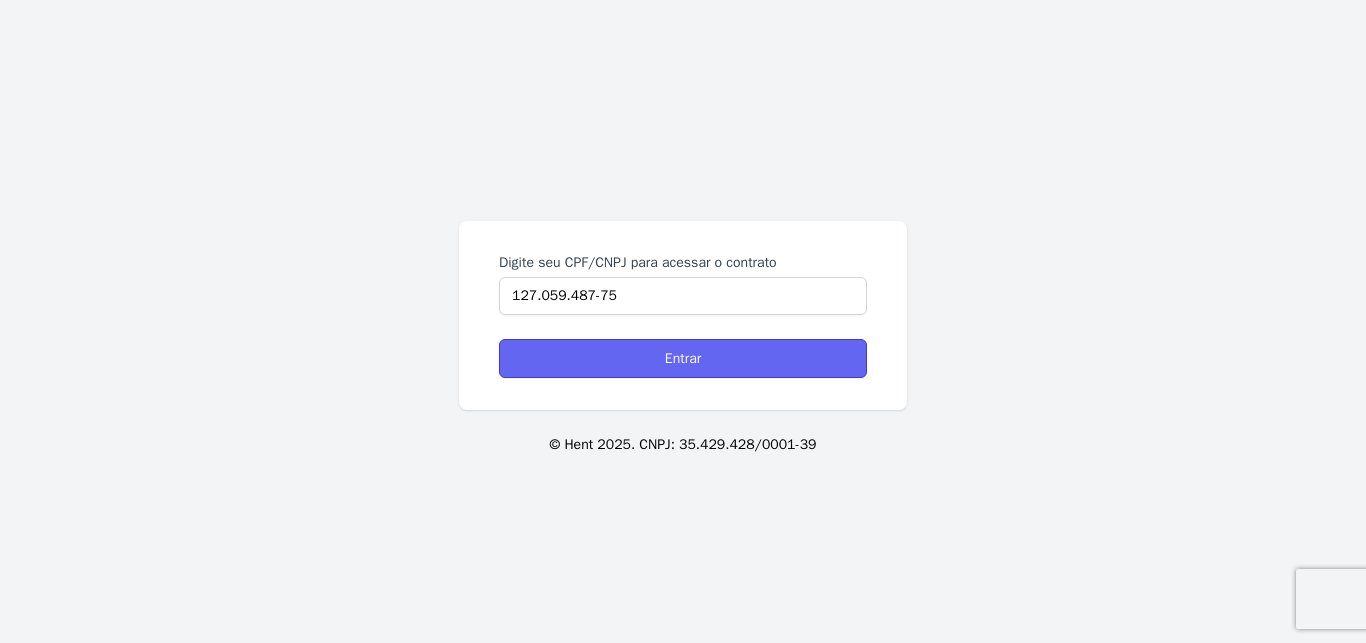click on "Entrar" at bounding box center (683, 358) 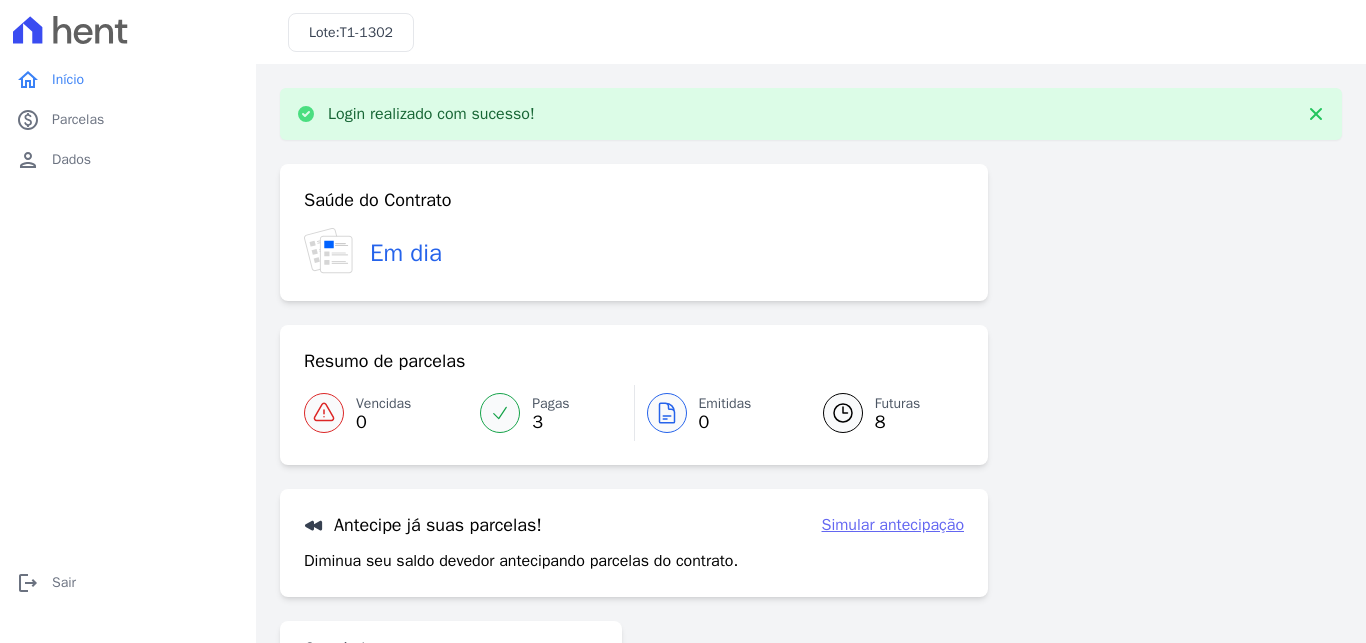 scroll, scrollTop: 0, scrollLeft: 0, axis: both 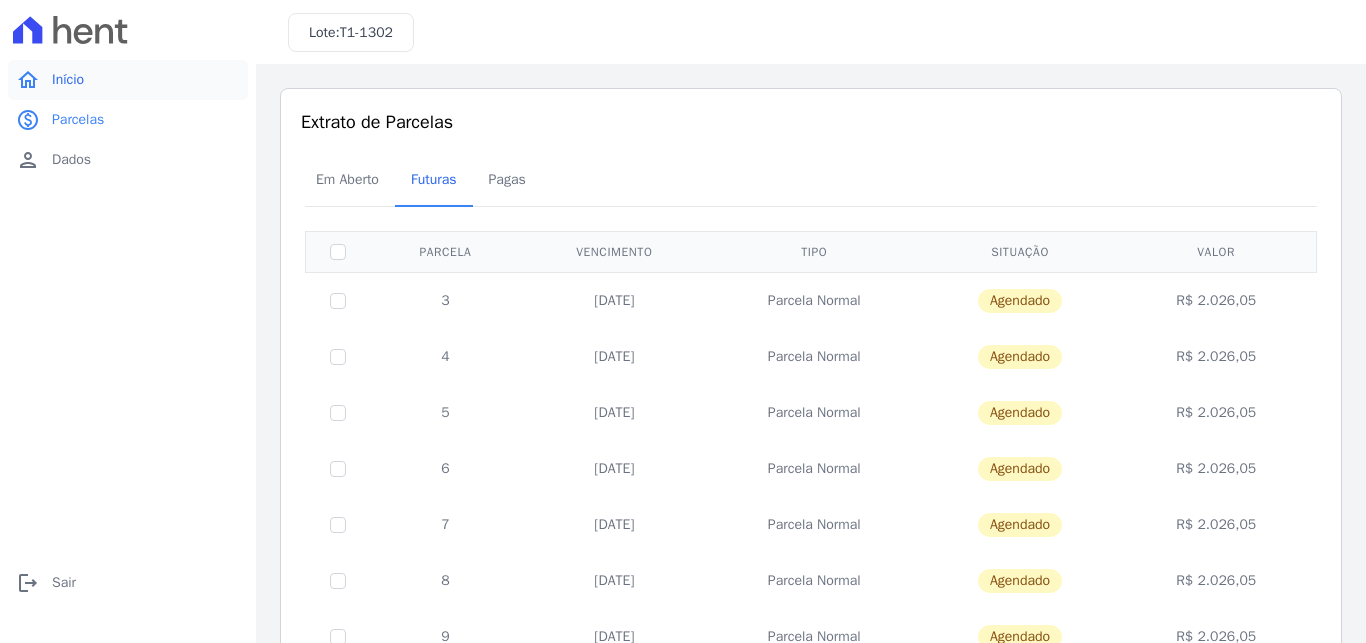 click on "Início" at bounding box center (68, 80) 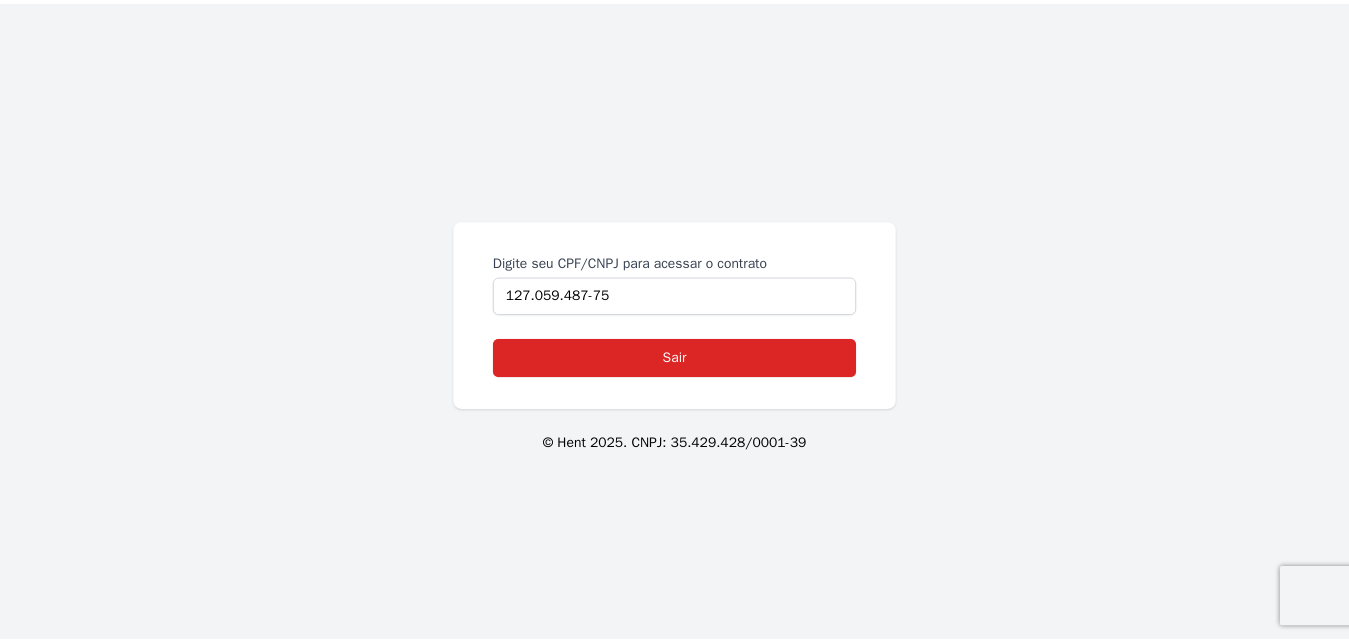 scroll, scrollTop: 0, scrollLeft: 0, axis: both 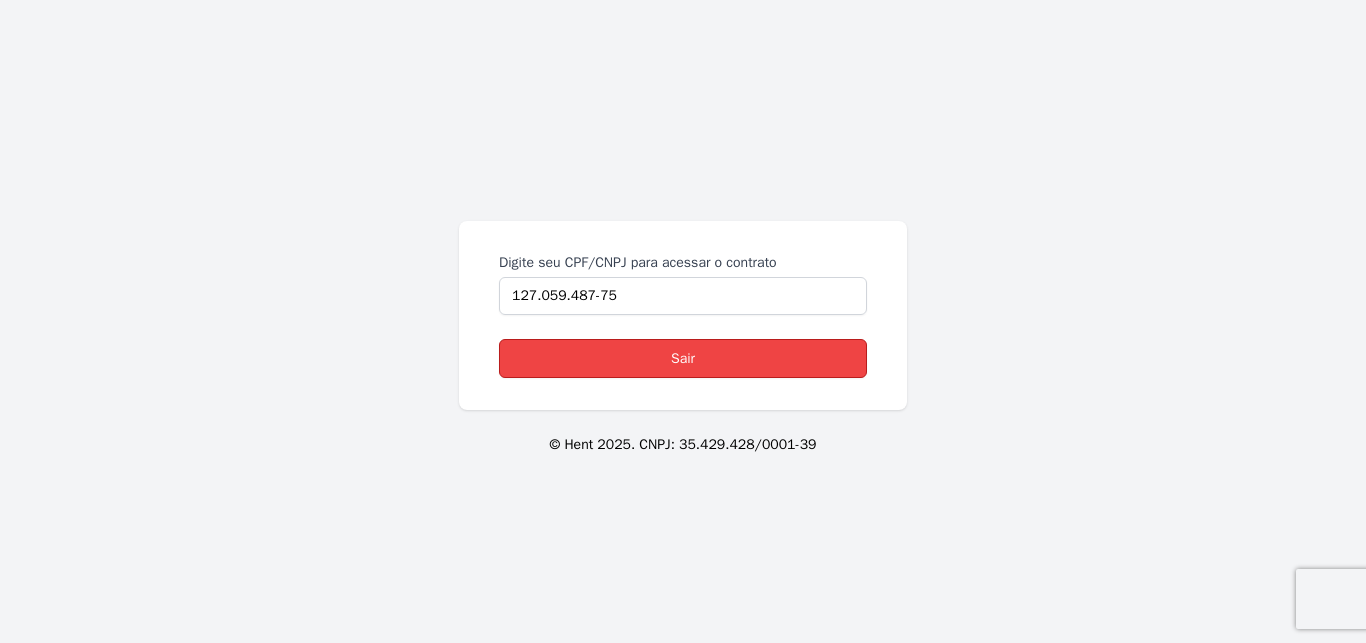 click on "Sair" at bounding box center [683, 358] 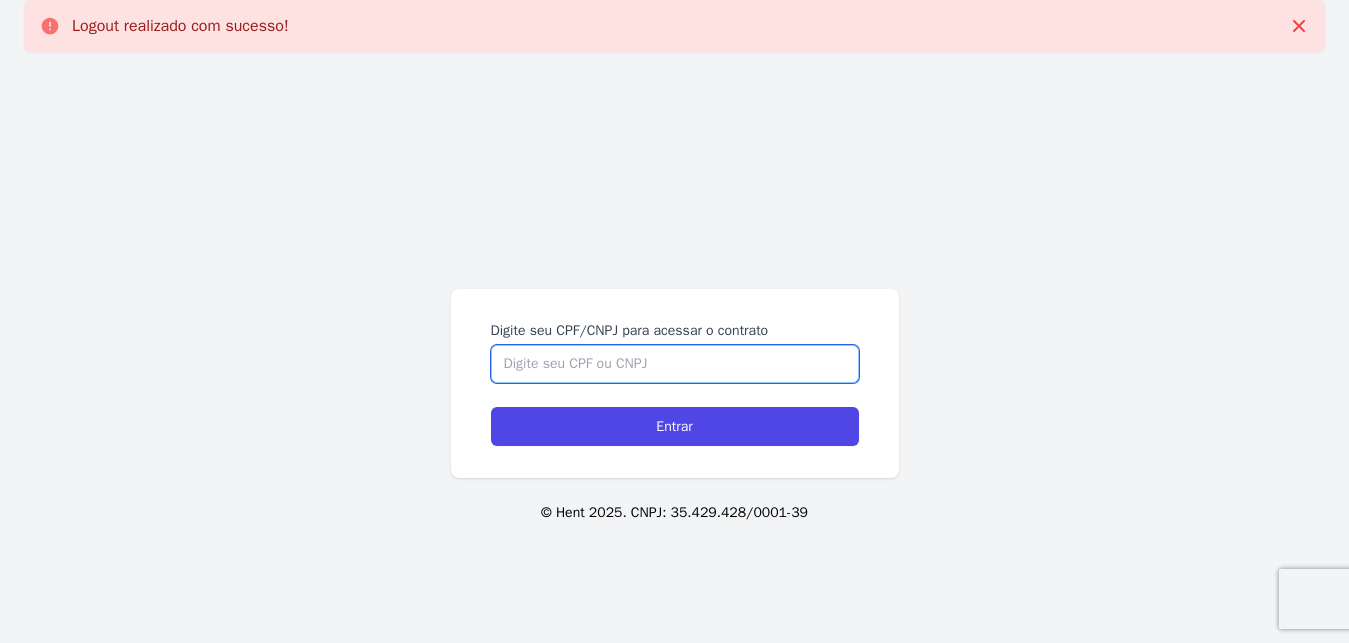 click on "Digite seu CPF/CNPJ para acessar o contrato" at bounding box center [675, 364] 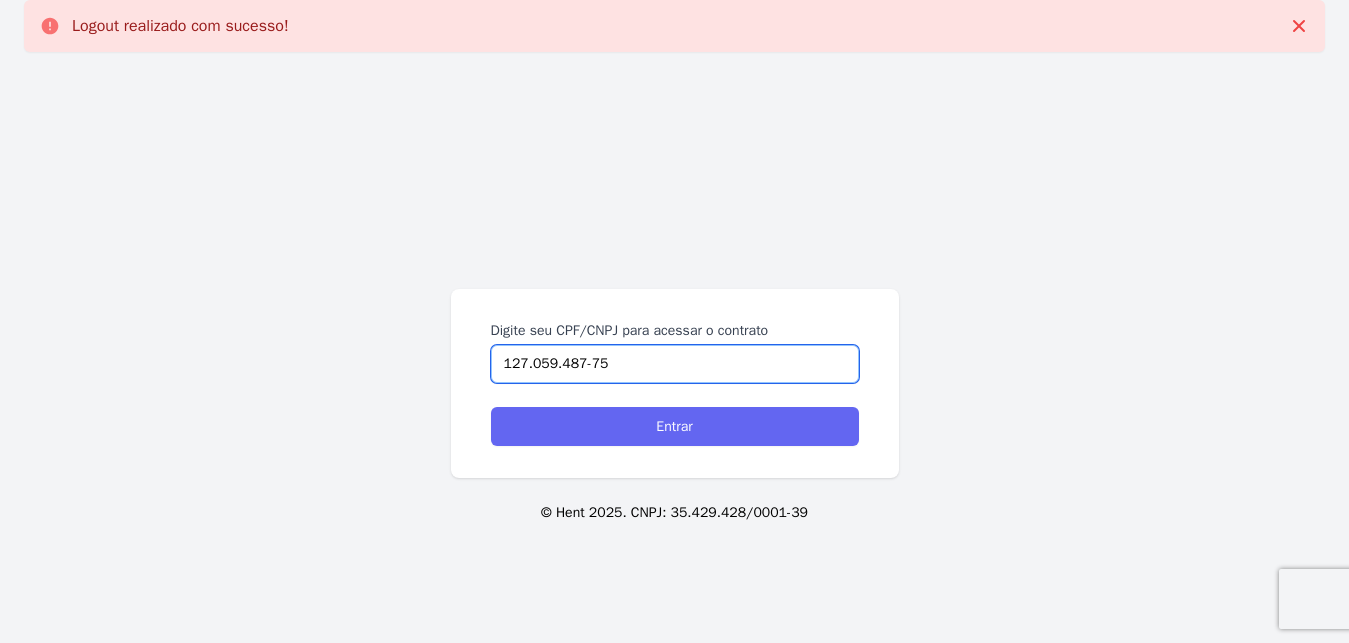 type on "127.059.487-75" 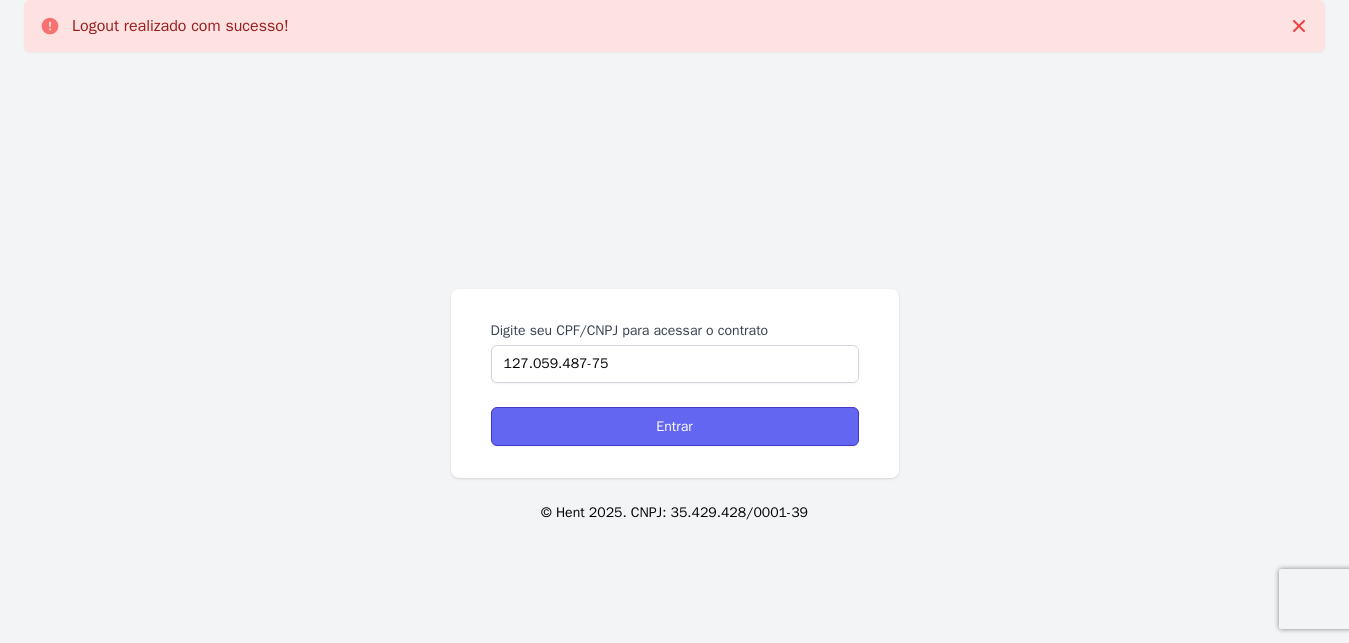 click on "Entrar" at bounding box center (675, 426) 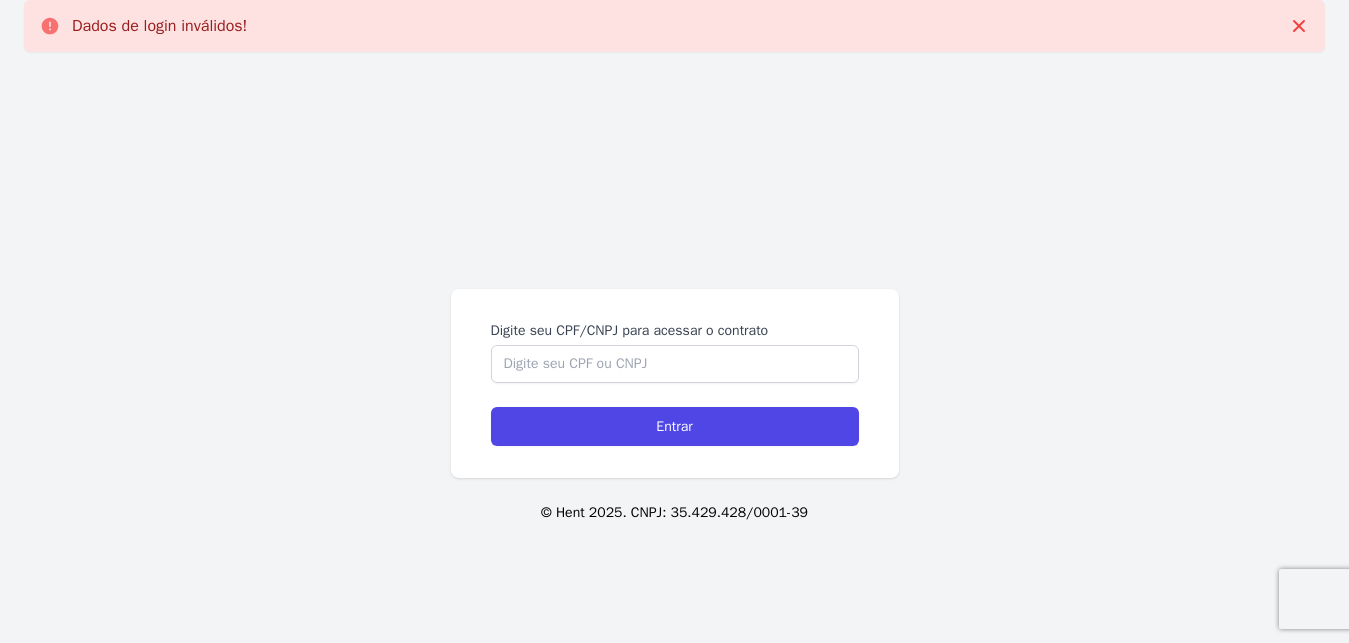 scroll, scrollTop: 0, scrollLeft: 0, axis: both 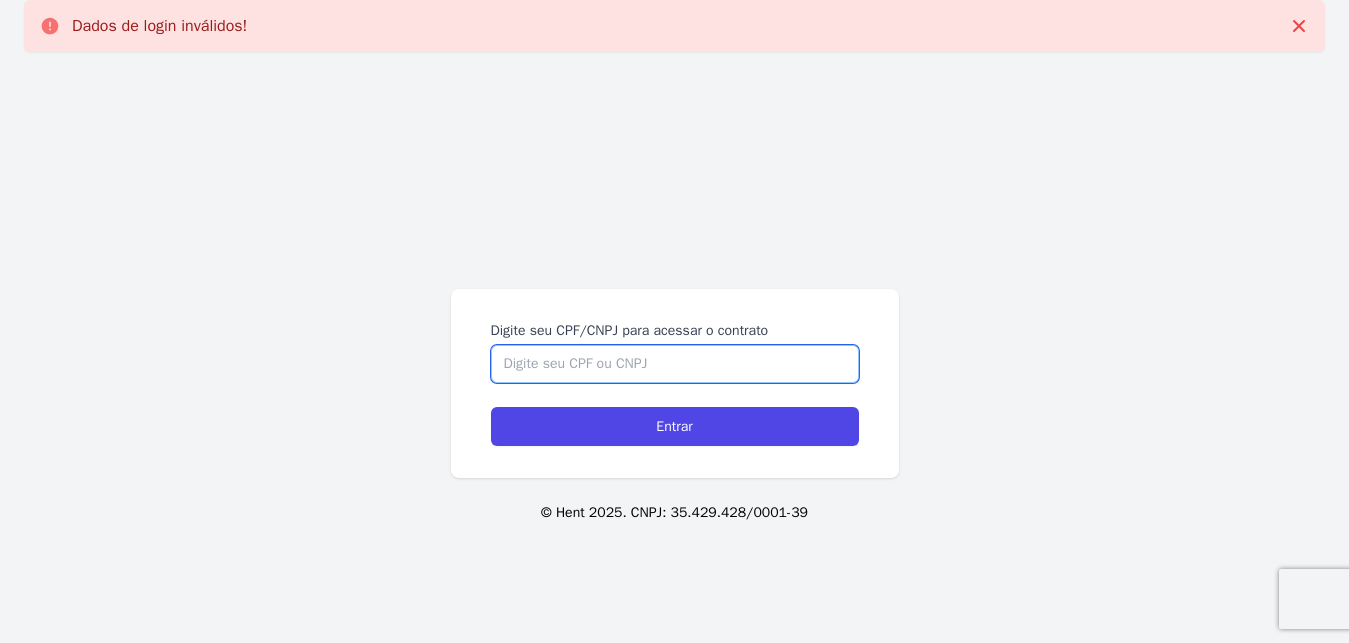 click on "Digite seu CPF/CNPJ para acessar o contrato" at bounding box center (675, 364) 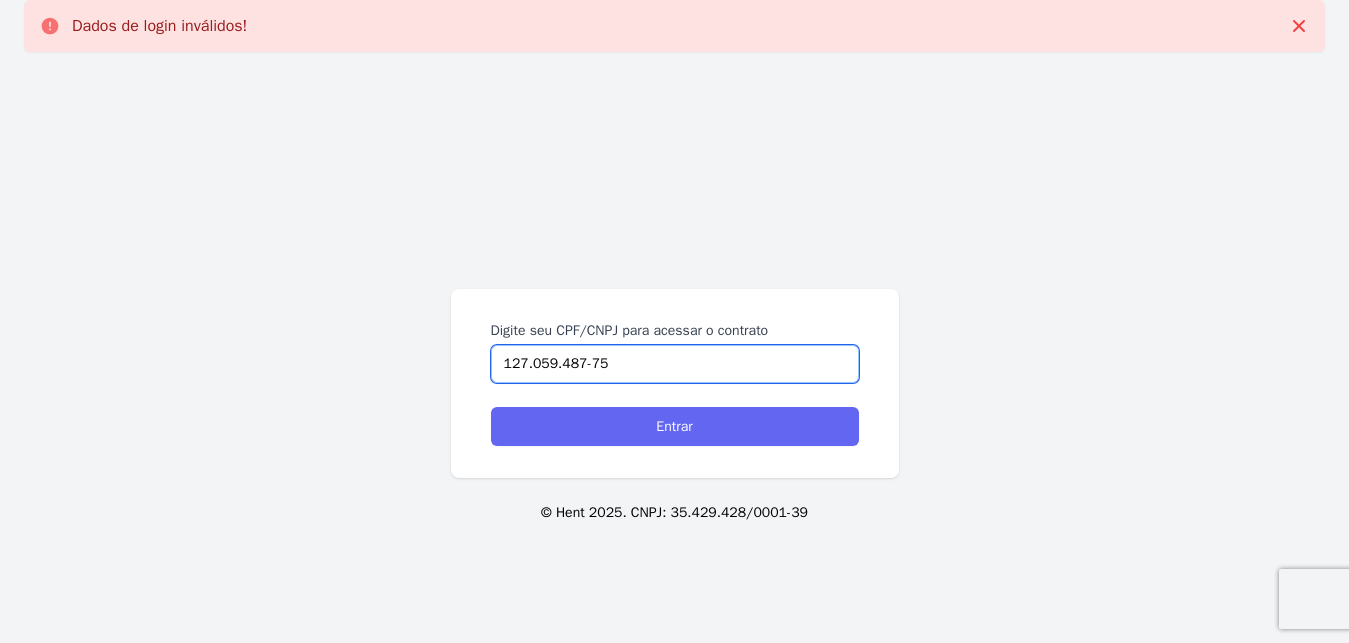 type on "127.059.487-75" 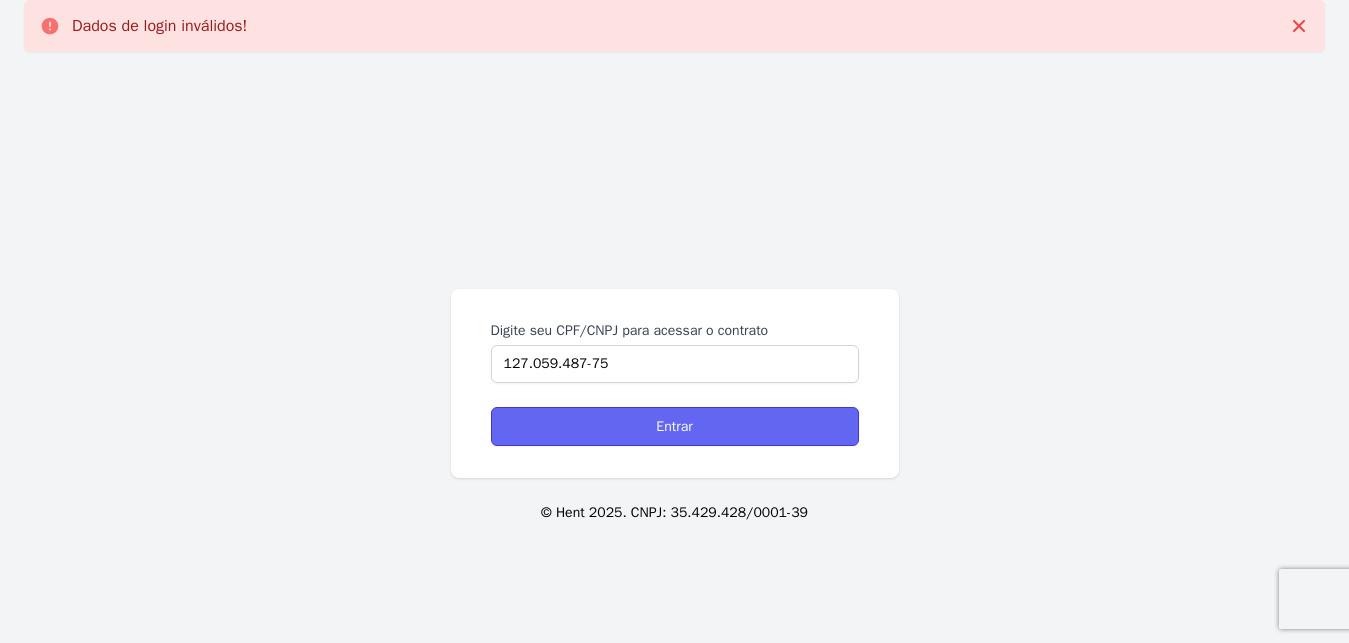 click on "Entrar" at bounding box center (675, 426) 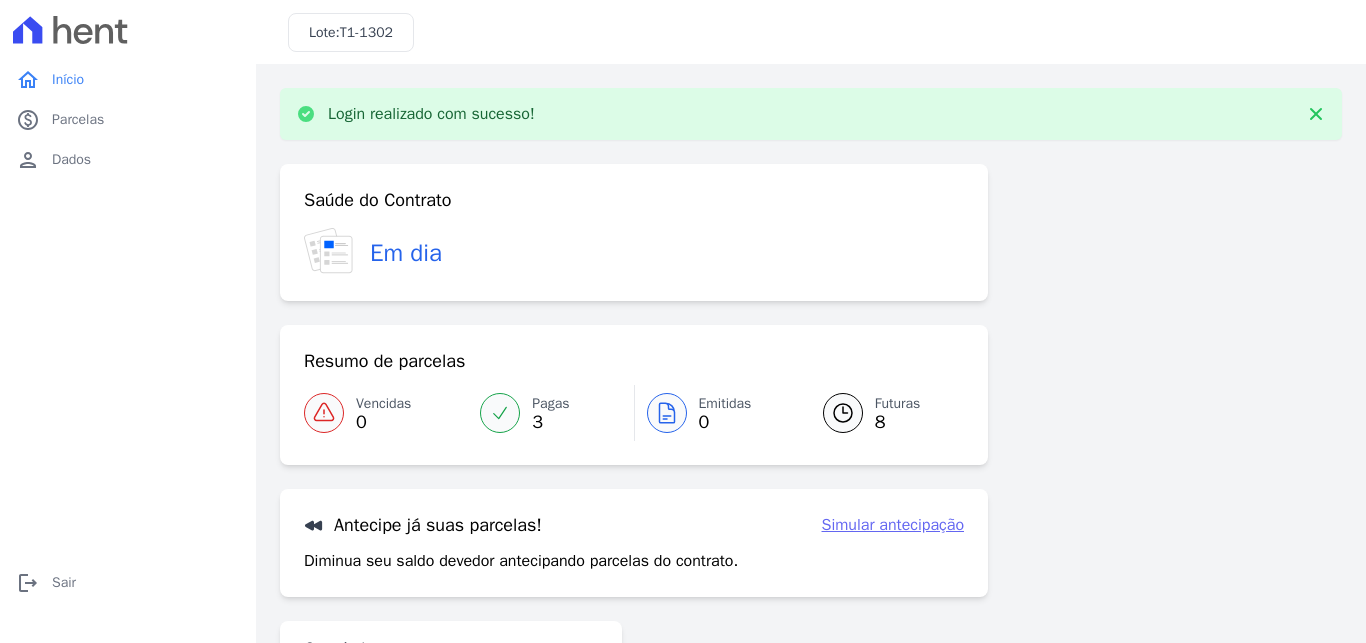 scroll, scrollTop: 0, scrollLeft: 0, axis: both 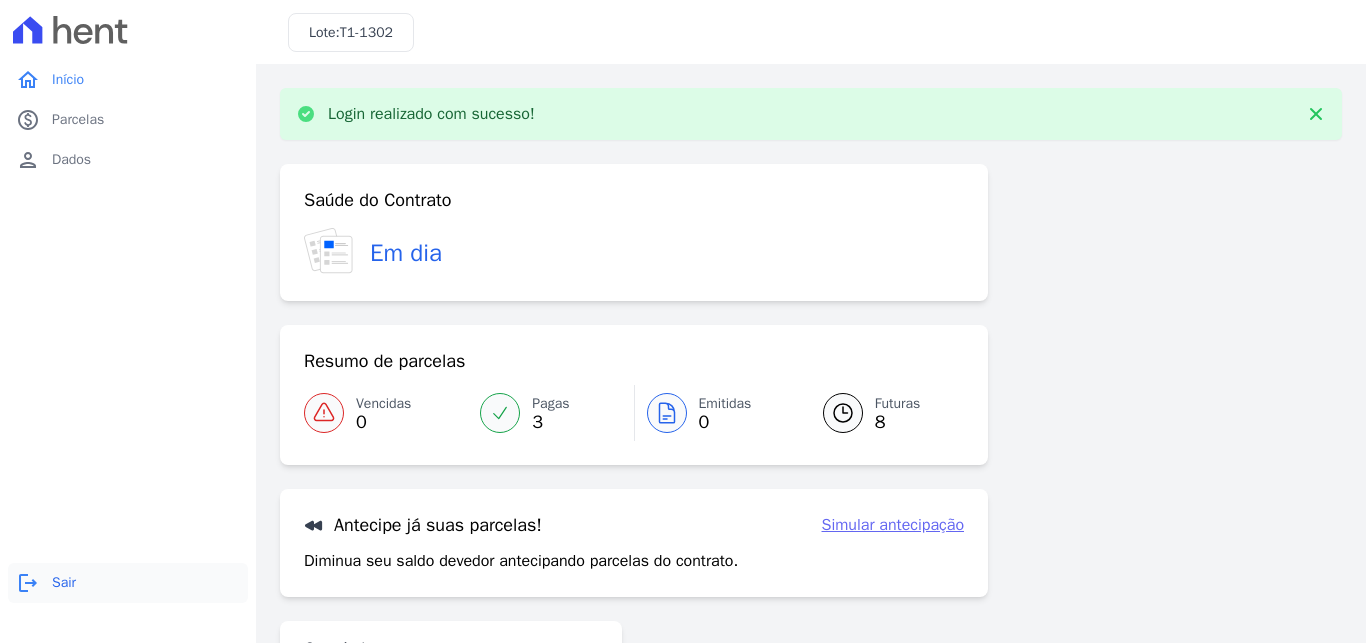 click on "Sair" at bounding box center (64, 583) 